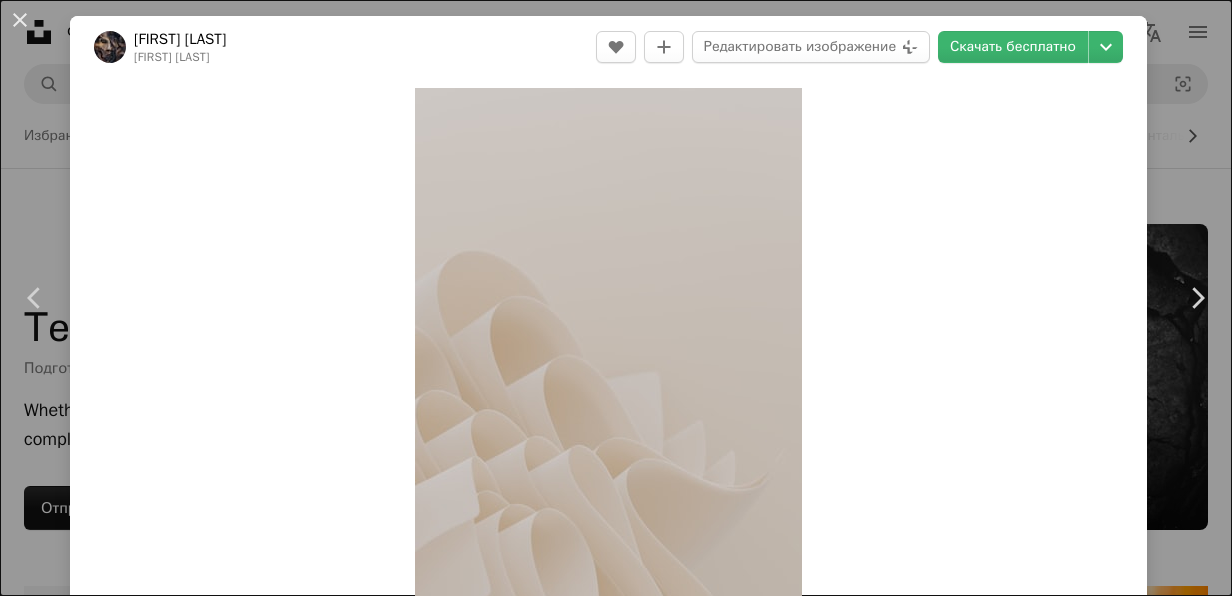 scroll, scrollTop: 5574, scrollLeft: 0, axis: vertical 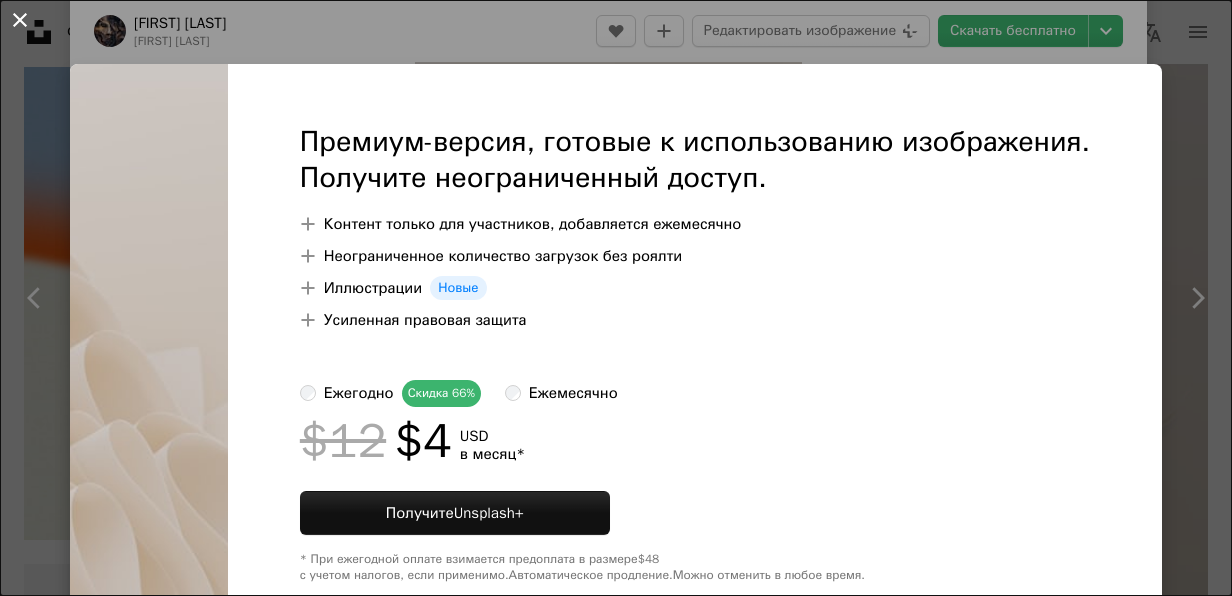 click on "An X shape" at bounding box center (20, 20) 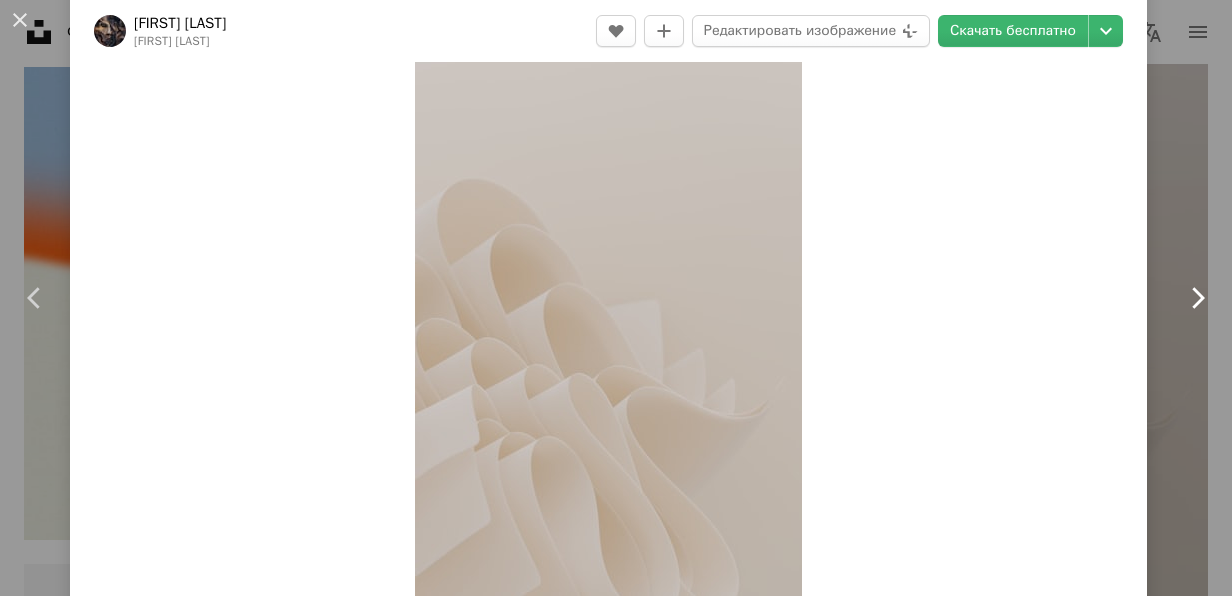 click on "Chevron right" 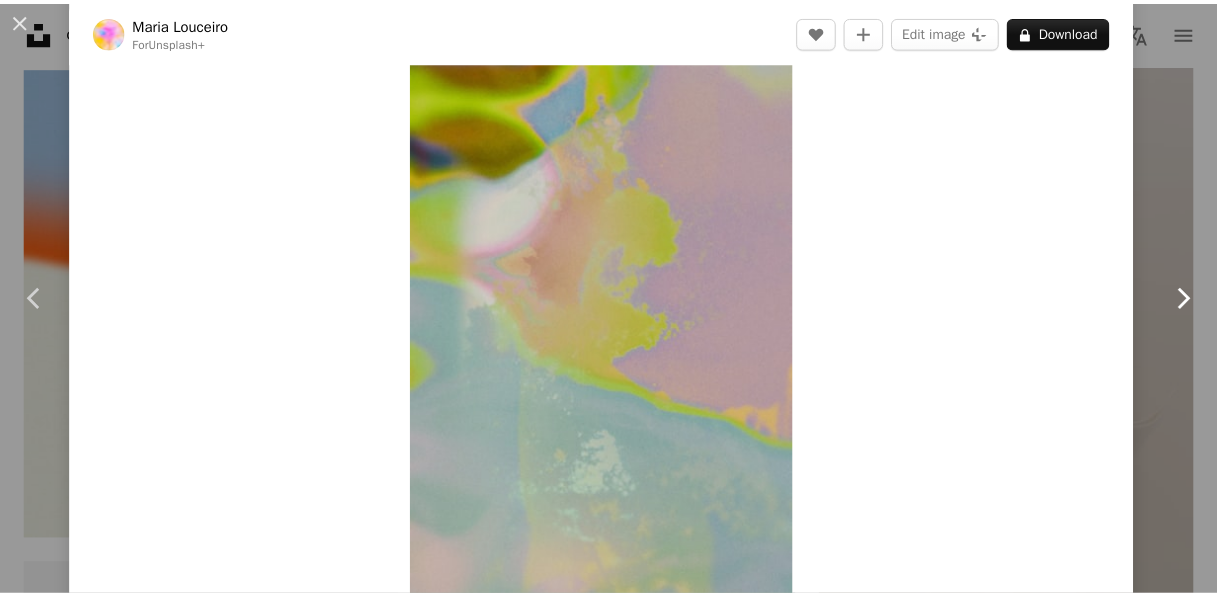 scroll, scrollTop: 0, scrollLeft: 0, axis: both 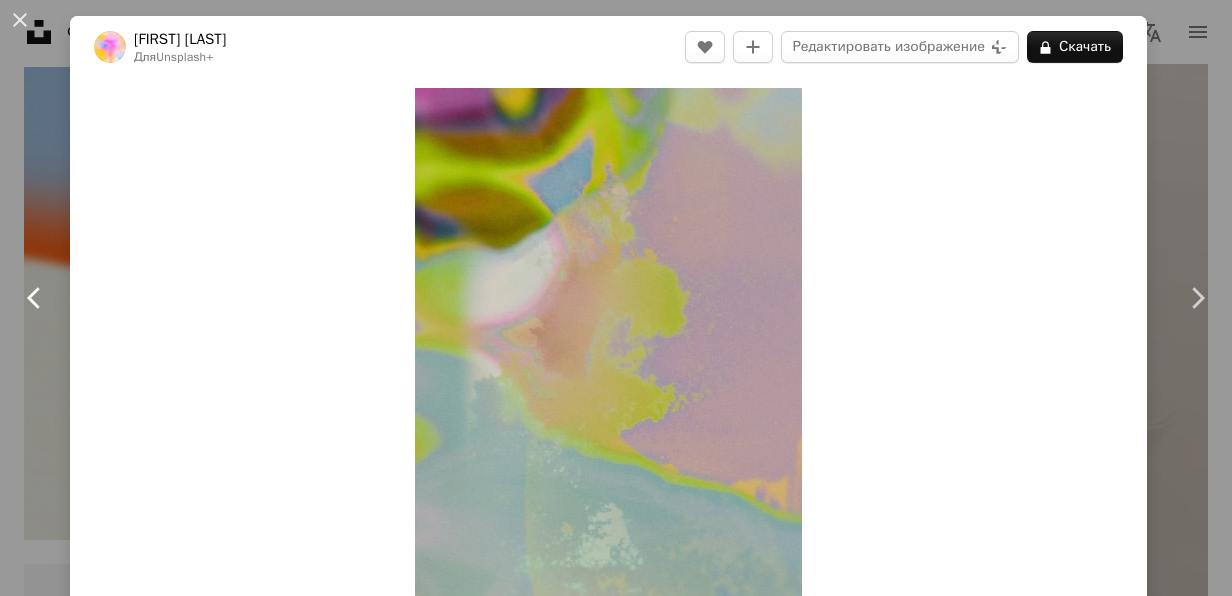 click 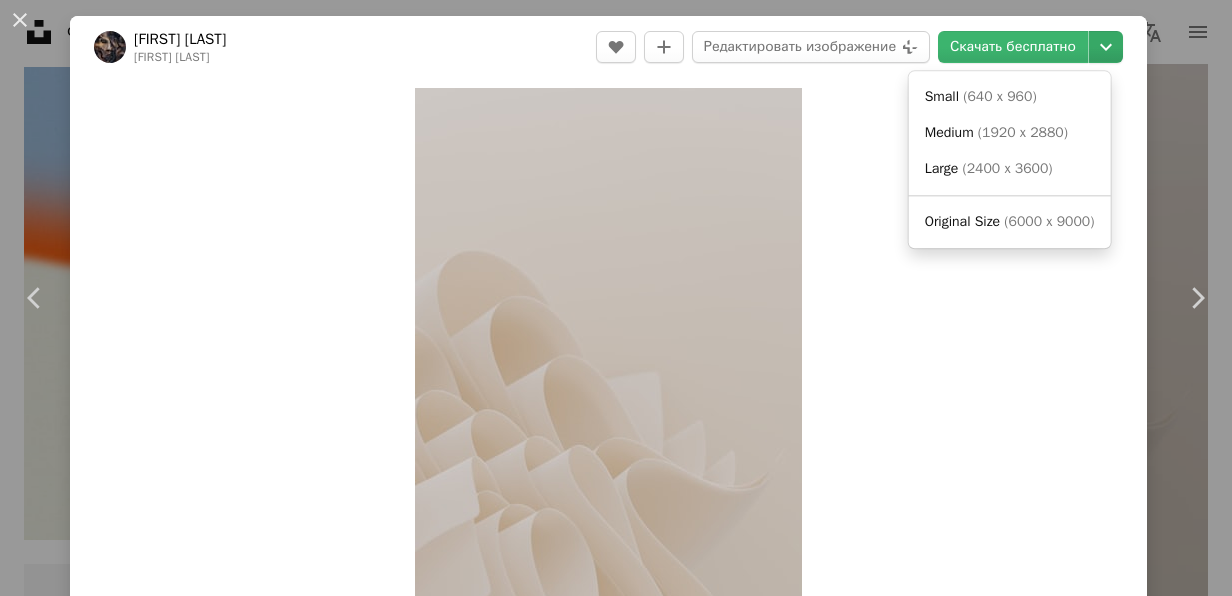 click on "Chevron down" 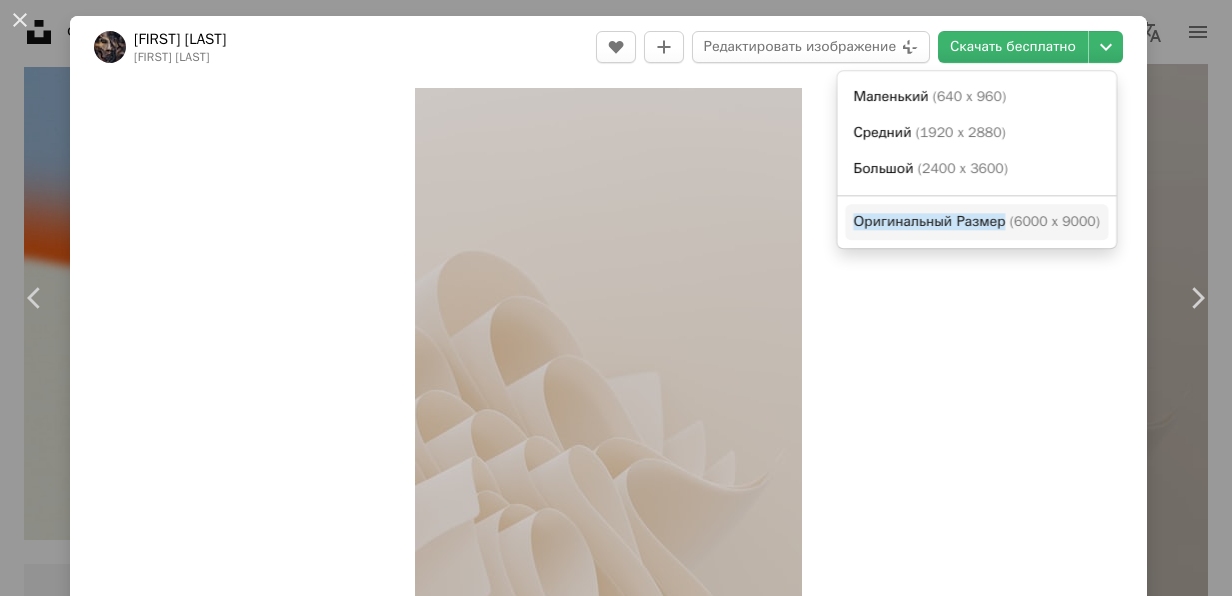 click on "Оригинальный Размер" at bounding box center (929, 221) 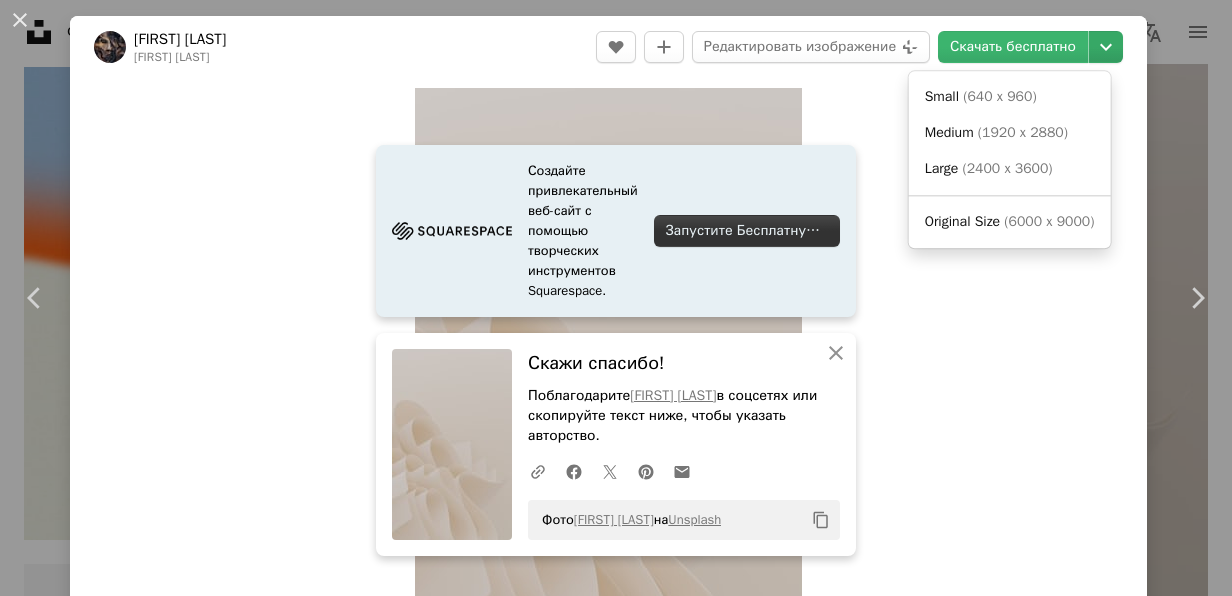 click on "Chevron down" 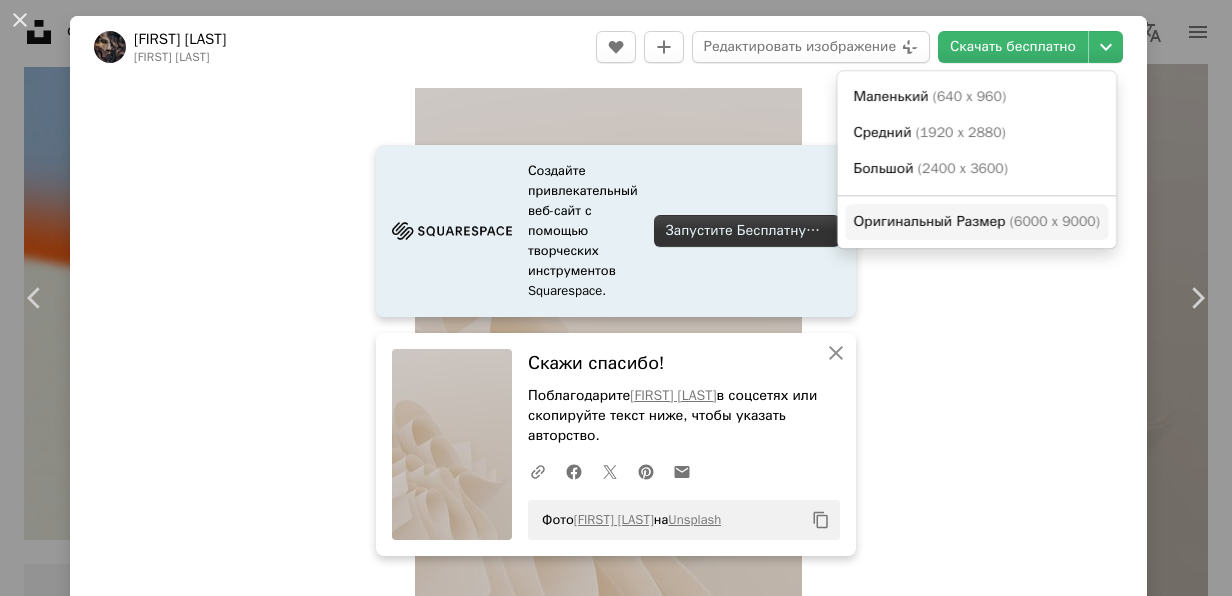click on "Оригинальный Размер" at bounding box center [929, 221] 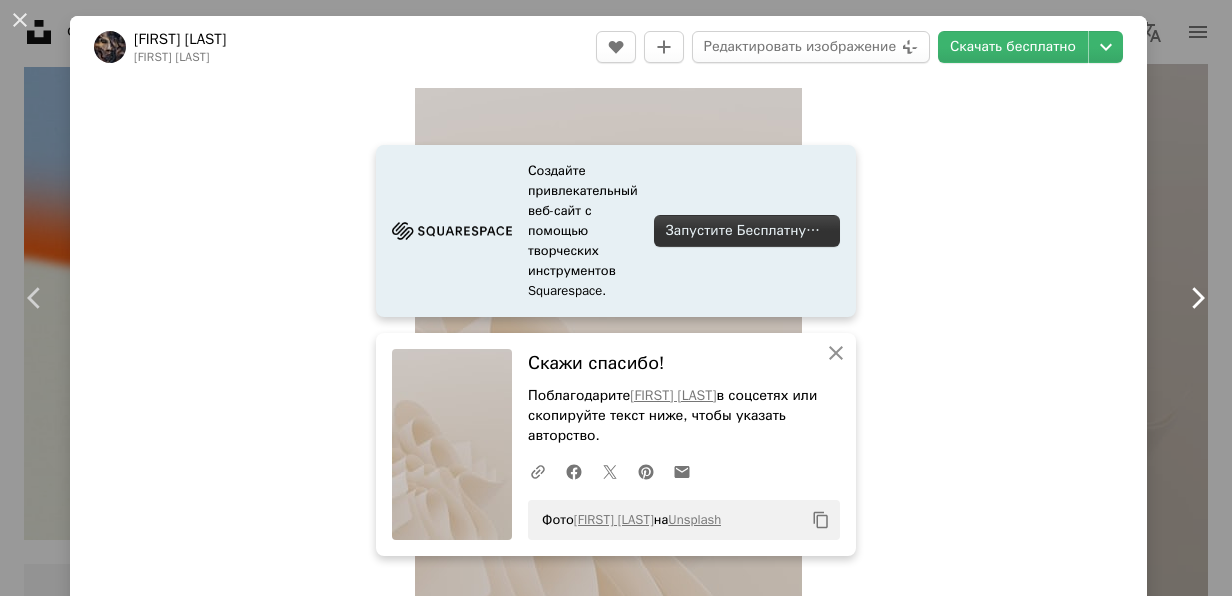 click 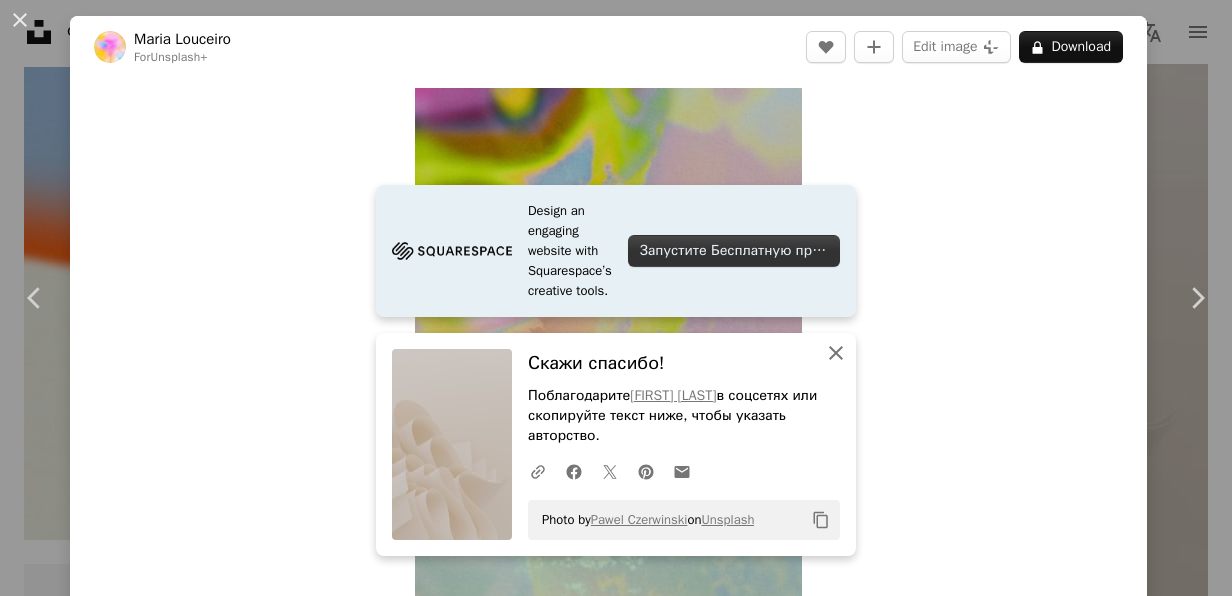 click on "An X shape" 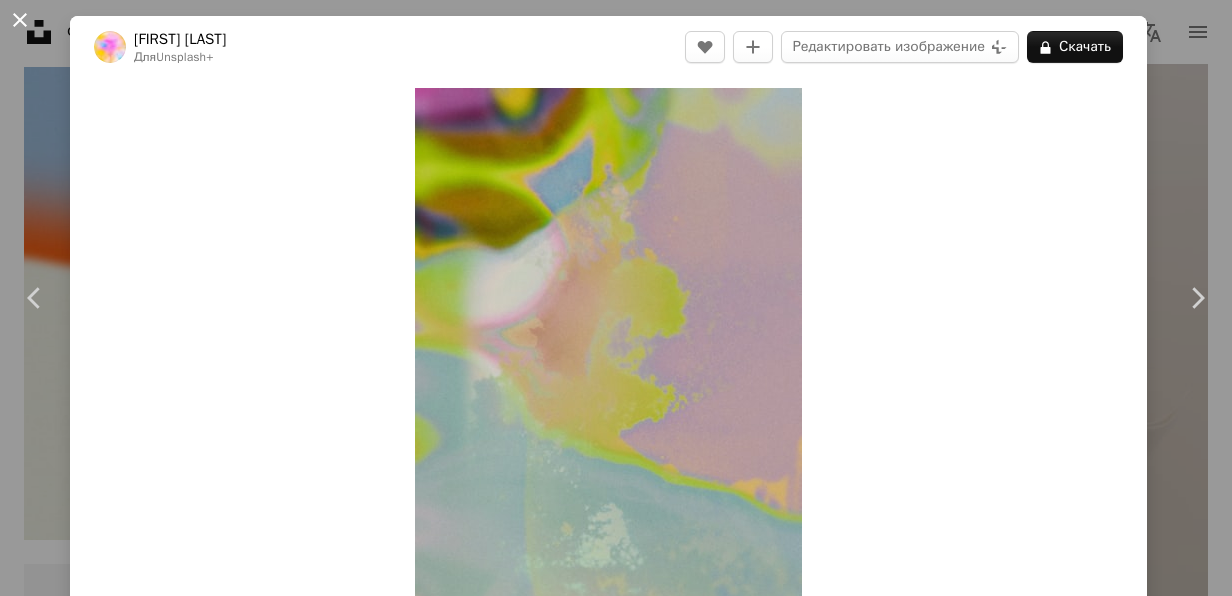click on "An X shape" at bounding box center [20, 20] 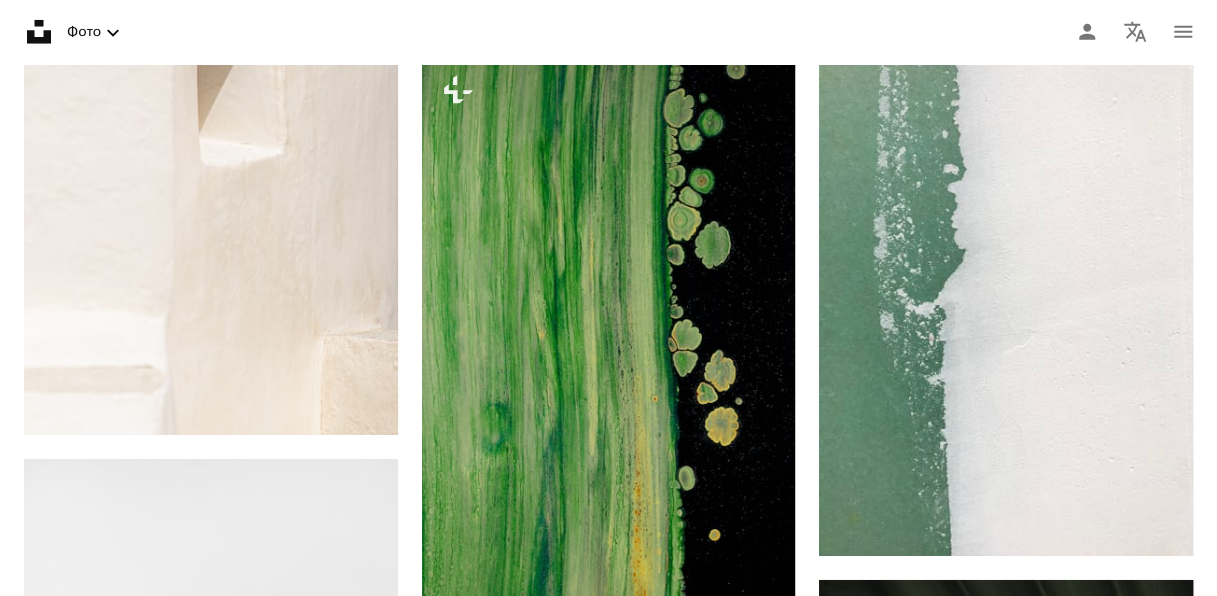 scroll, scrollTop: 10282, scrollLeft: 0, axis: vertical 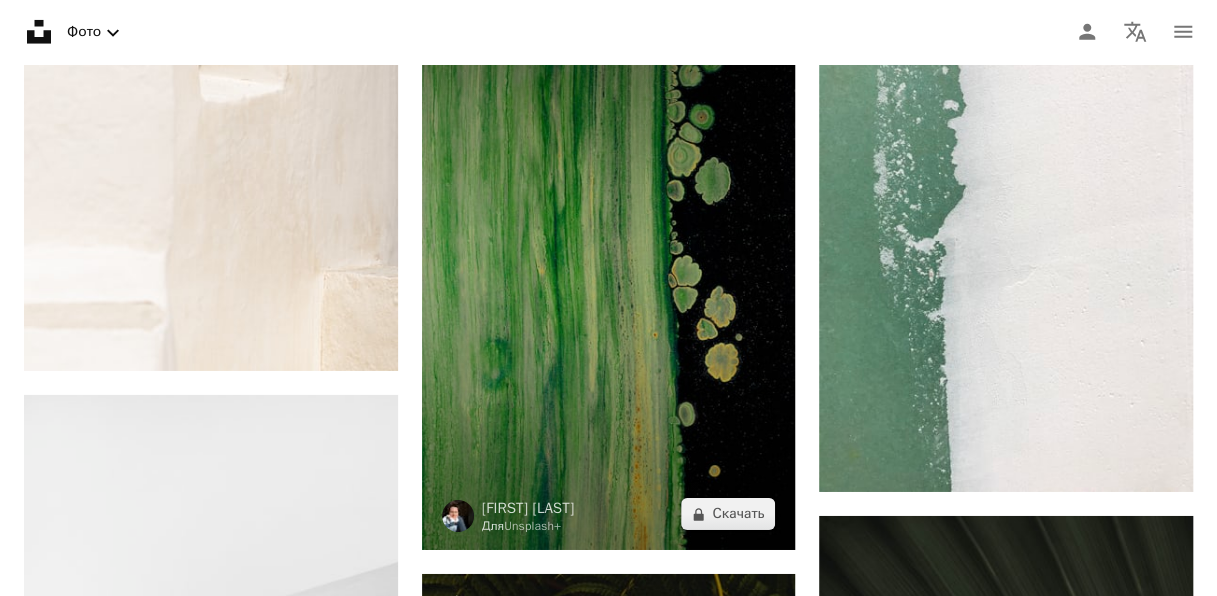 click at bounding box center (609, 270) 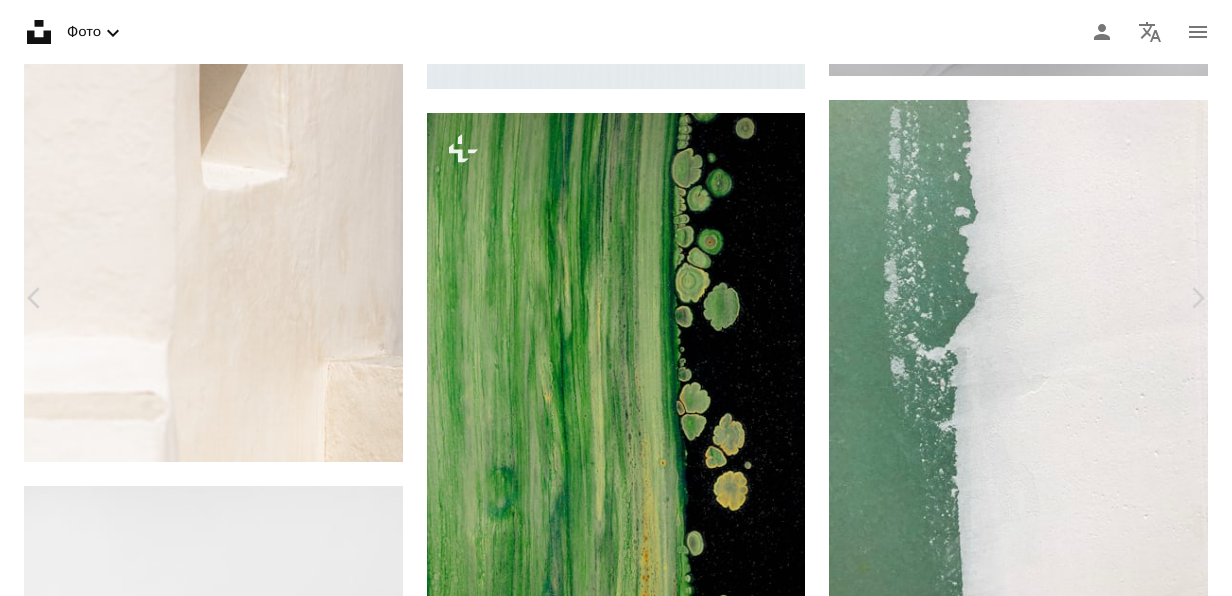 click on "An X shape" at bounding box center [20, 20] 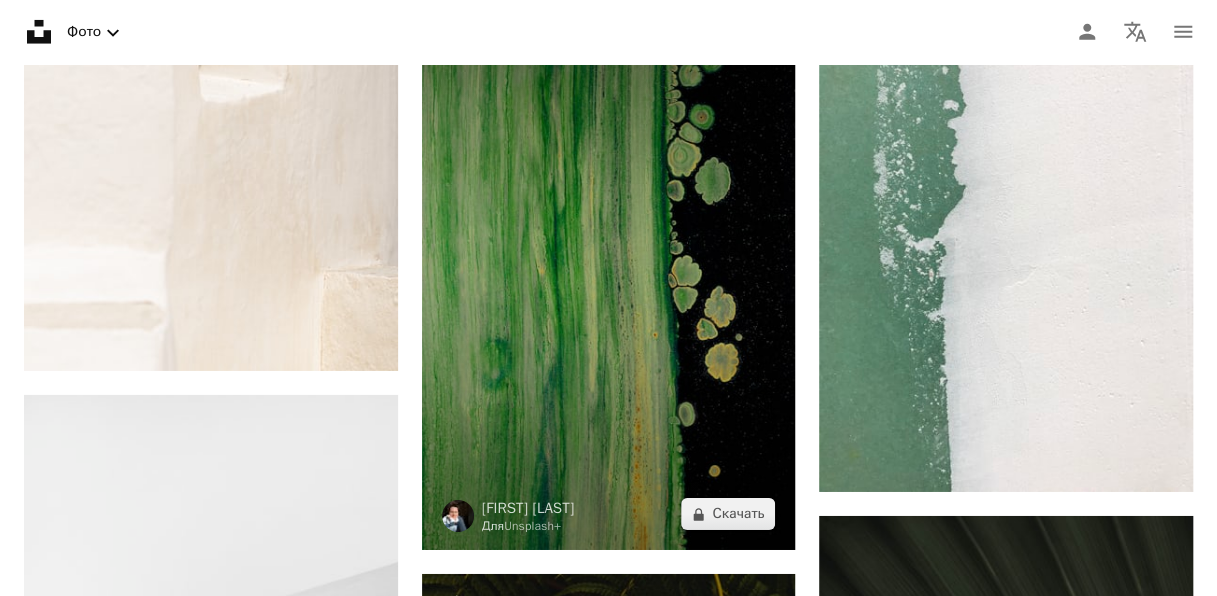 click at bounding box center (609, 270) 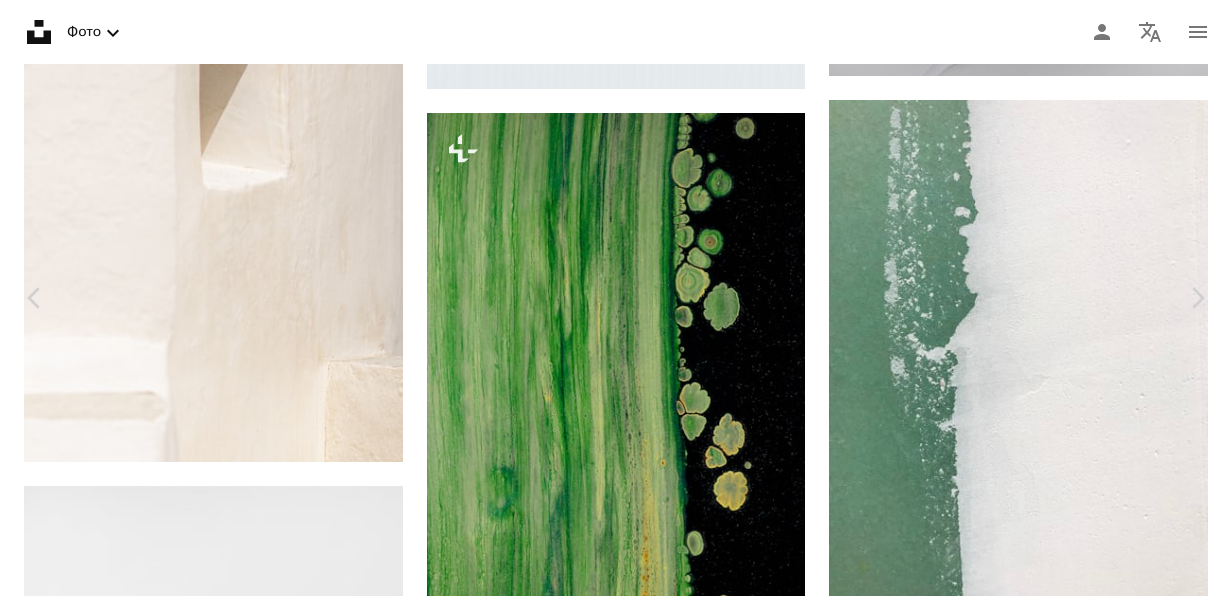 click on "Скачать" at bounding box center (1085, 3193) 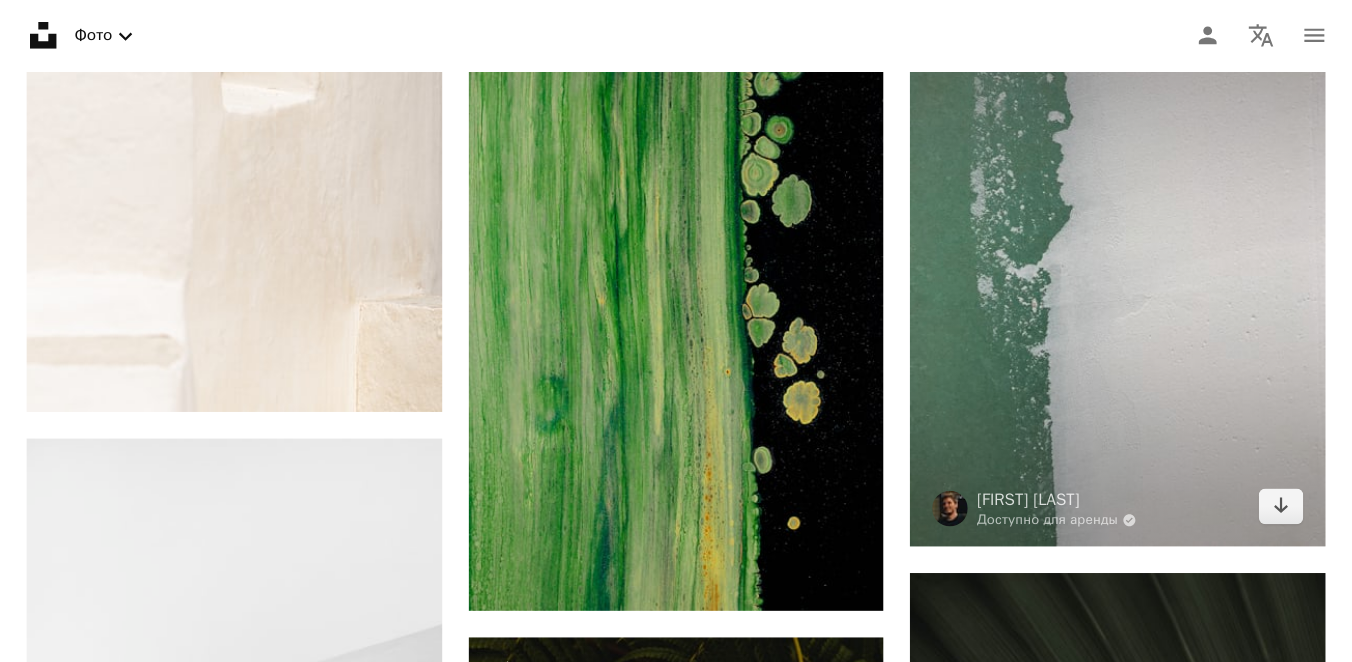 scroll, scrollTop: 10282, scrollLeft: 0, axis: vertical 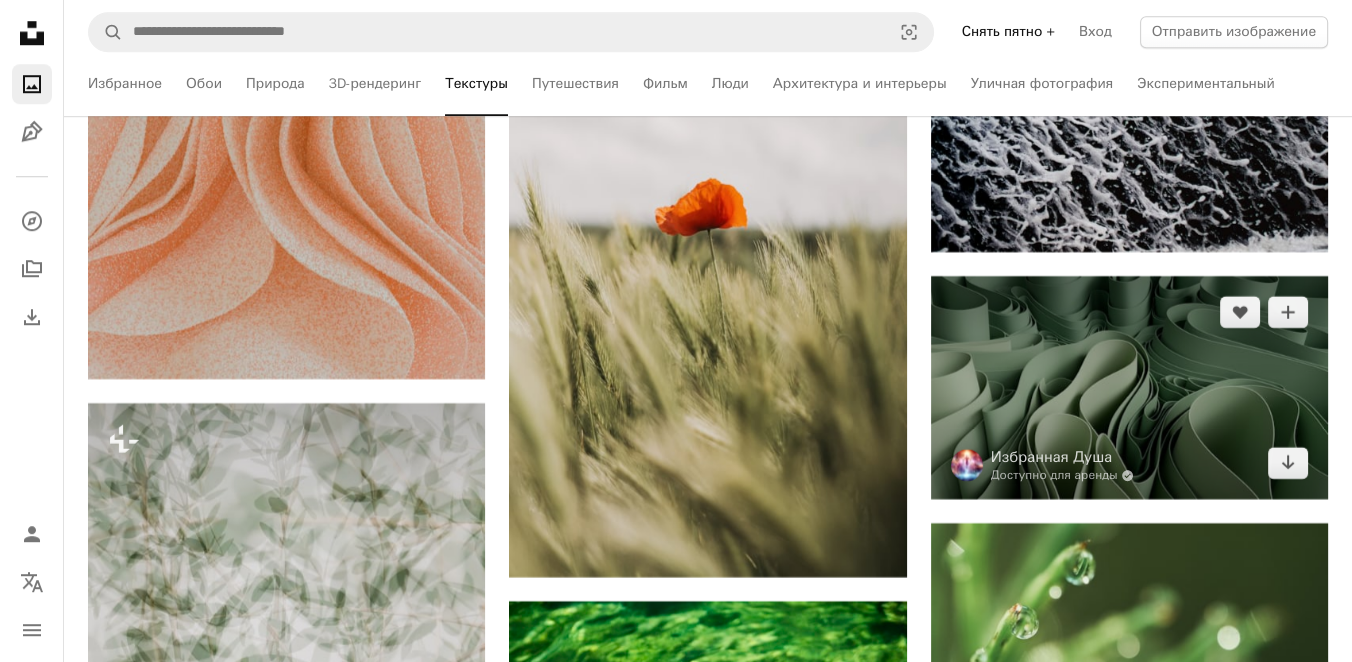 click at bounding box center [1129, 387] 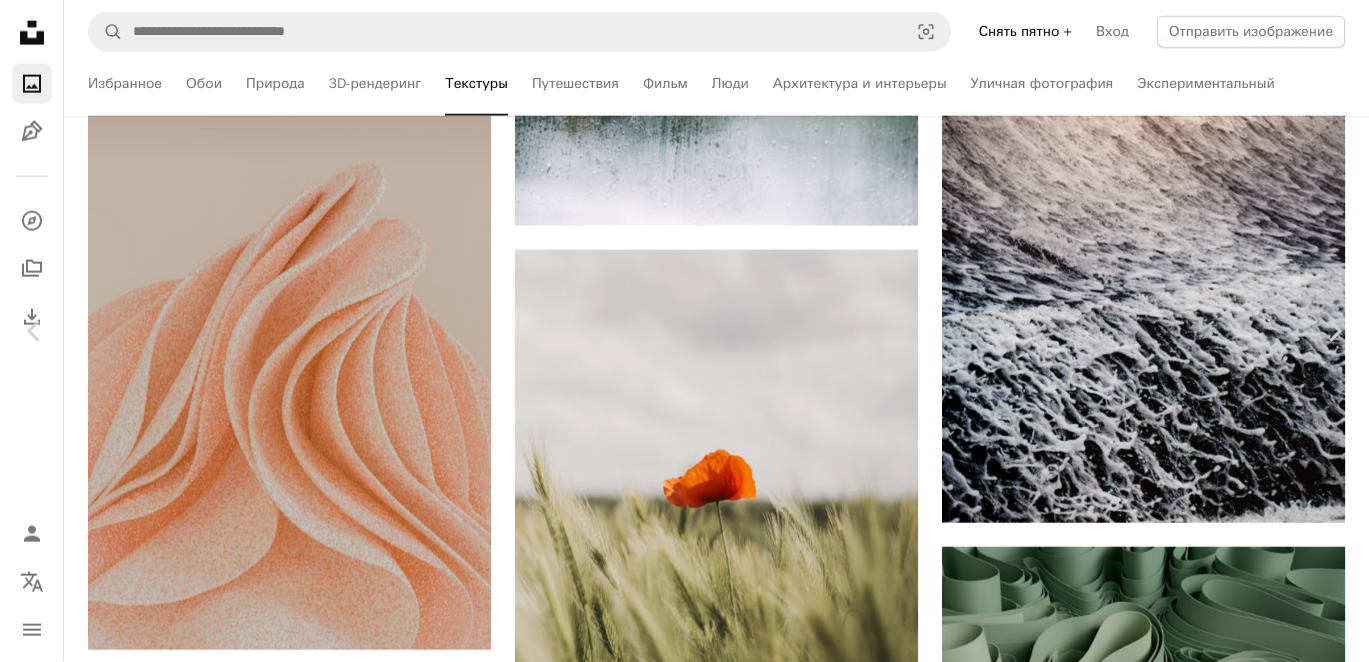 click on "Chevron down" 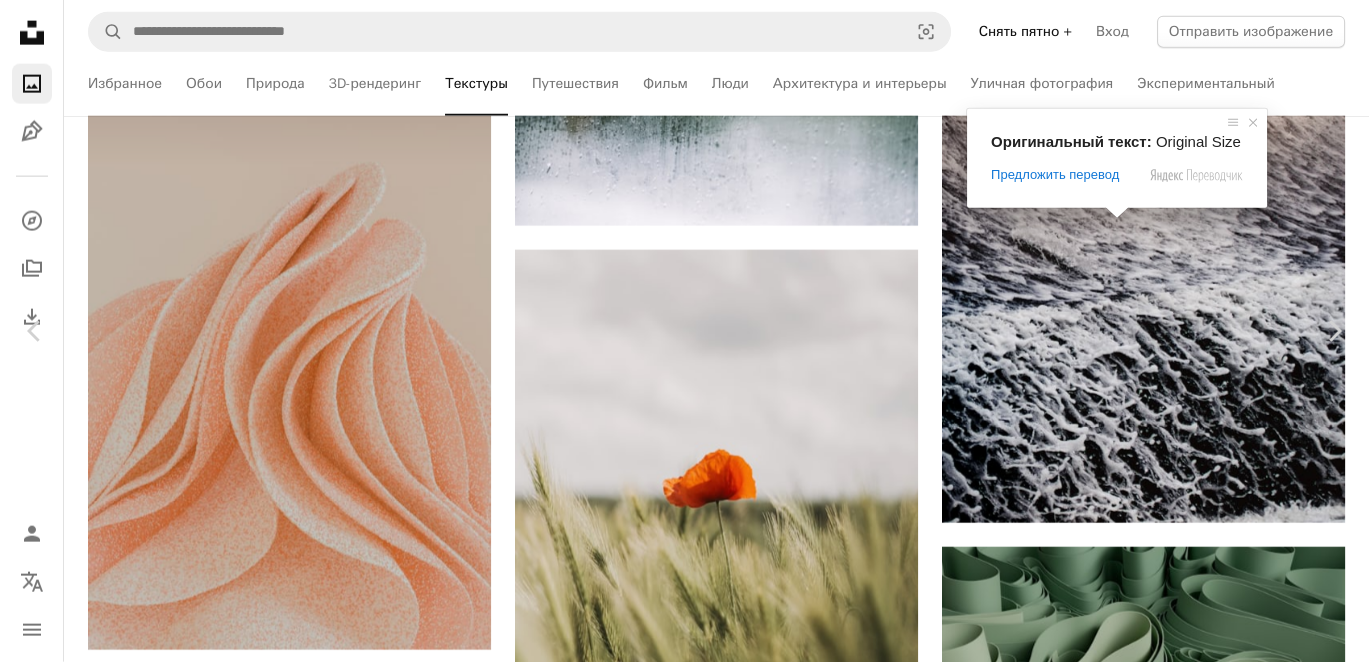 click on "Оригинальный Размер" at bounding box center [1063, 5592] 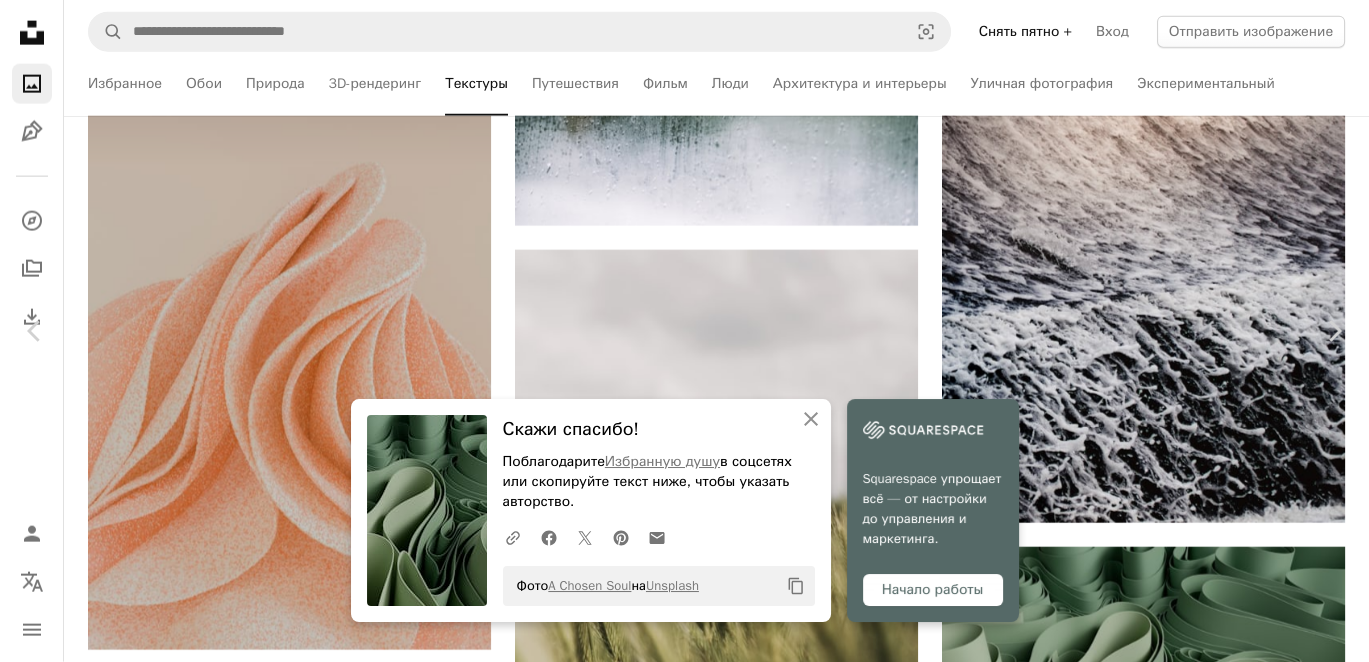 click on "An X shape" at bounding box center [20, 20] 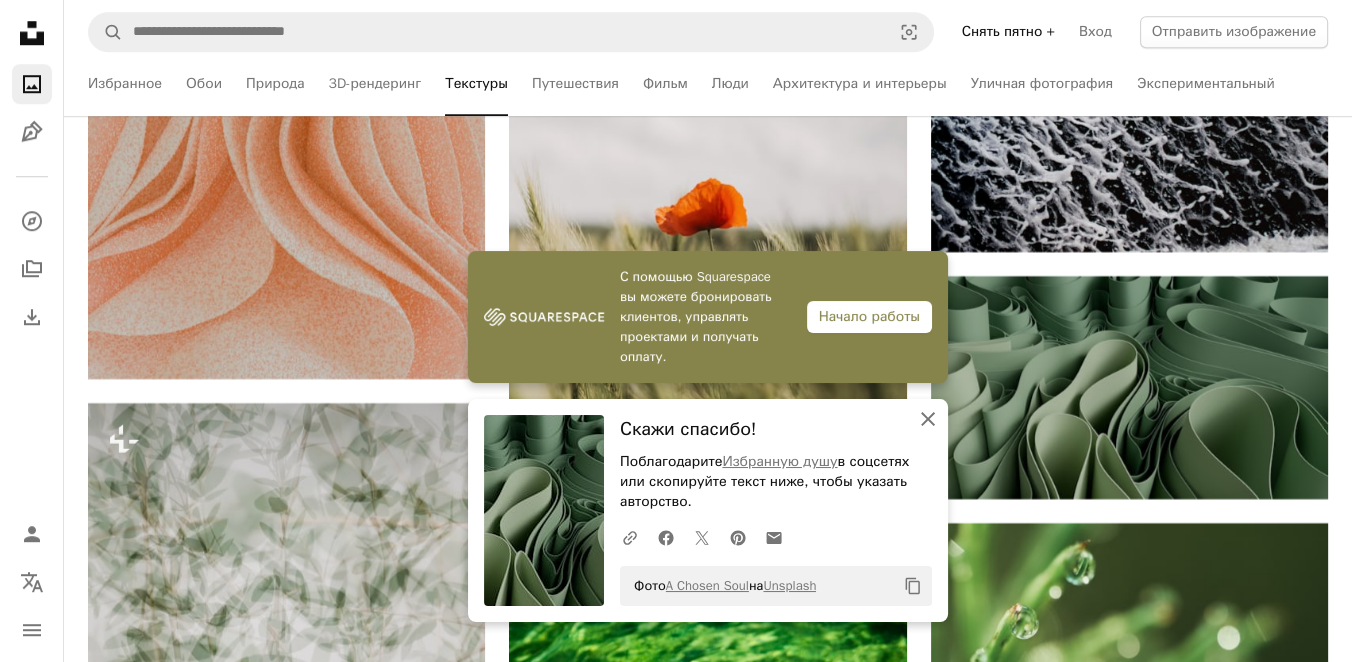 click on "An X shape" 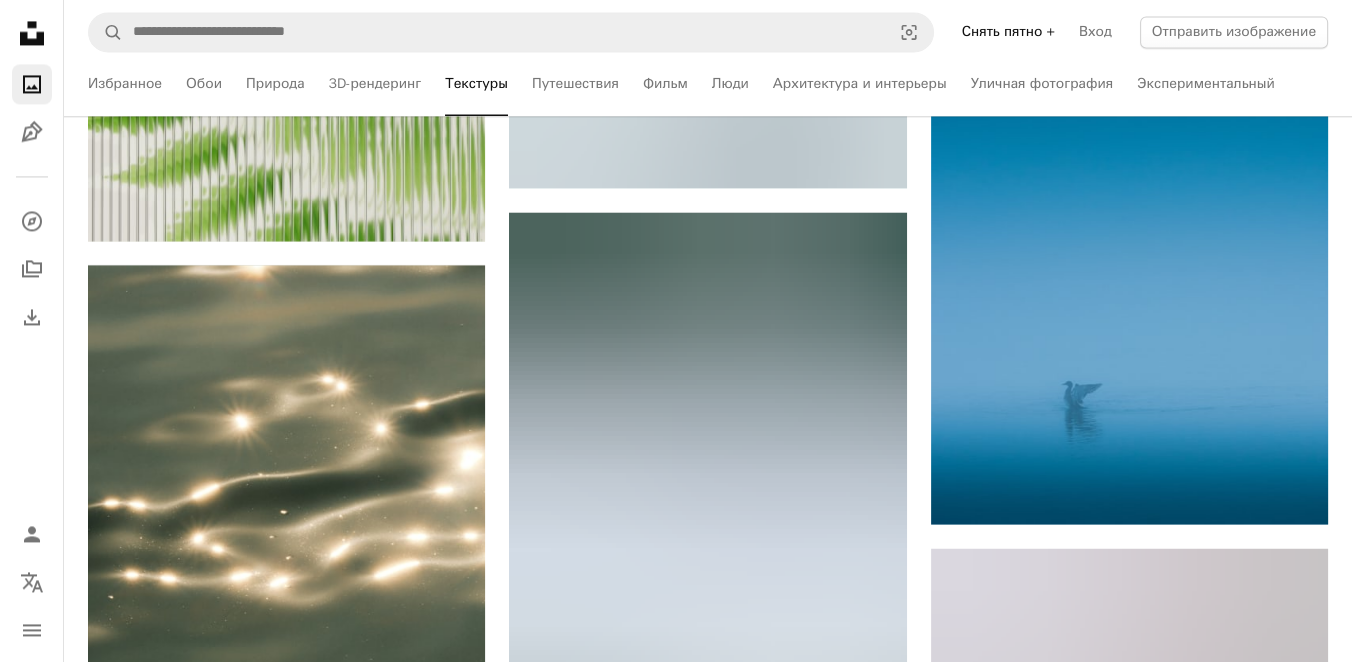 scroll, scrollTop: 22155, scrollLeft: 0, axis: vertical 